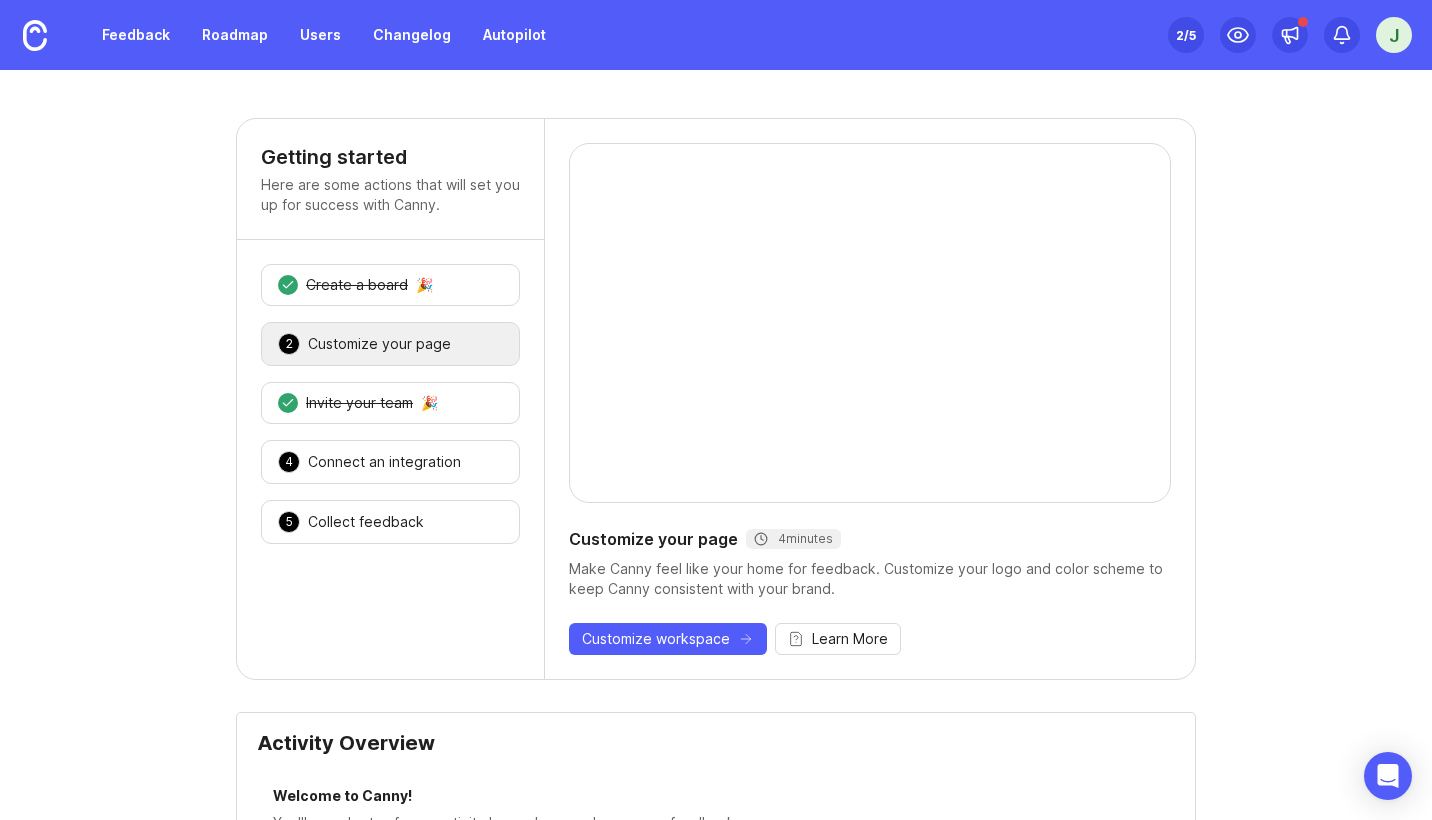 scroll, scrollTop: 0, scrollLeft: 0, axis: both 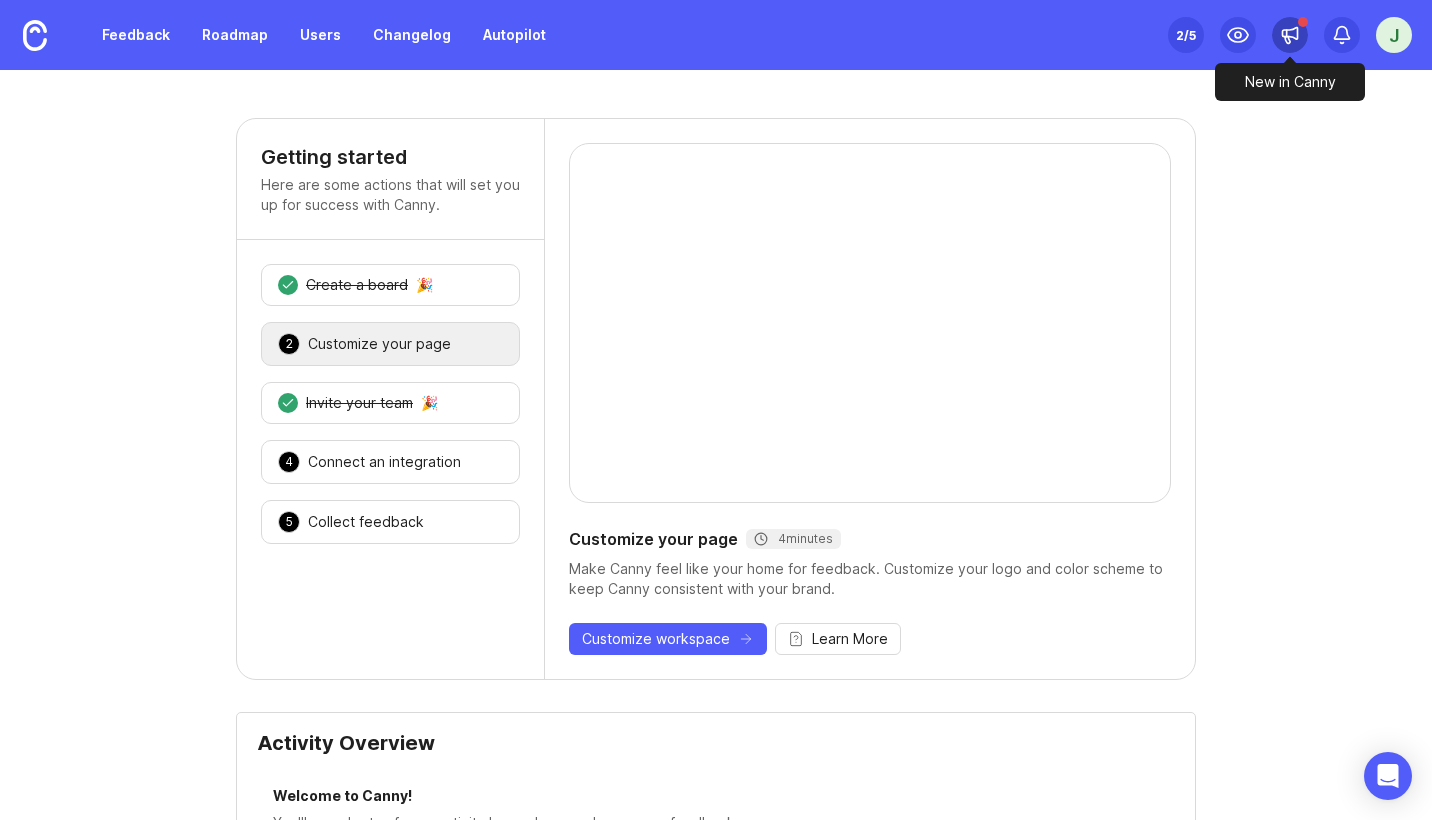 click at bounding box center (1290, 34) 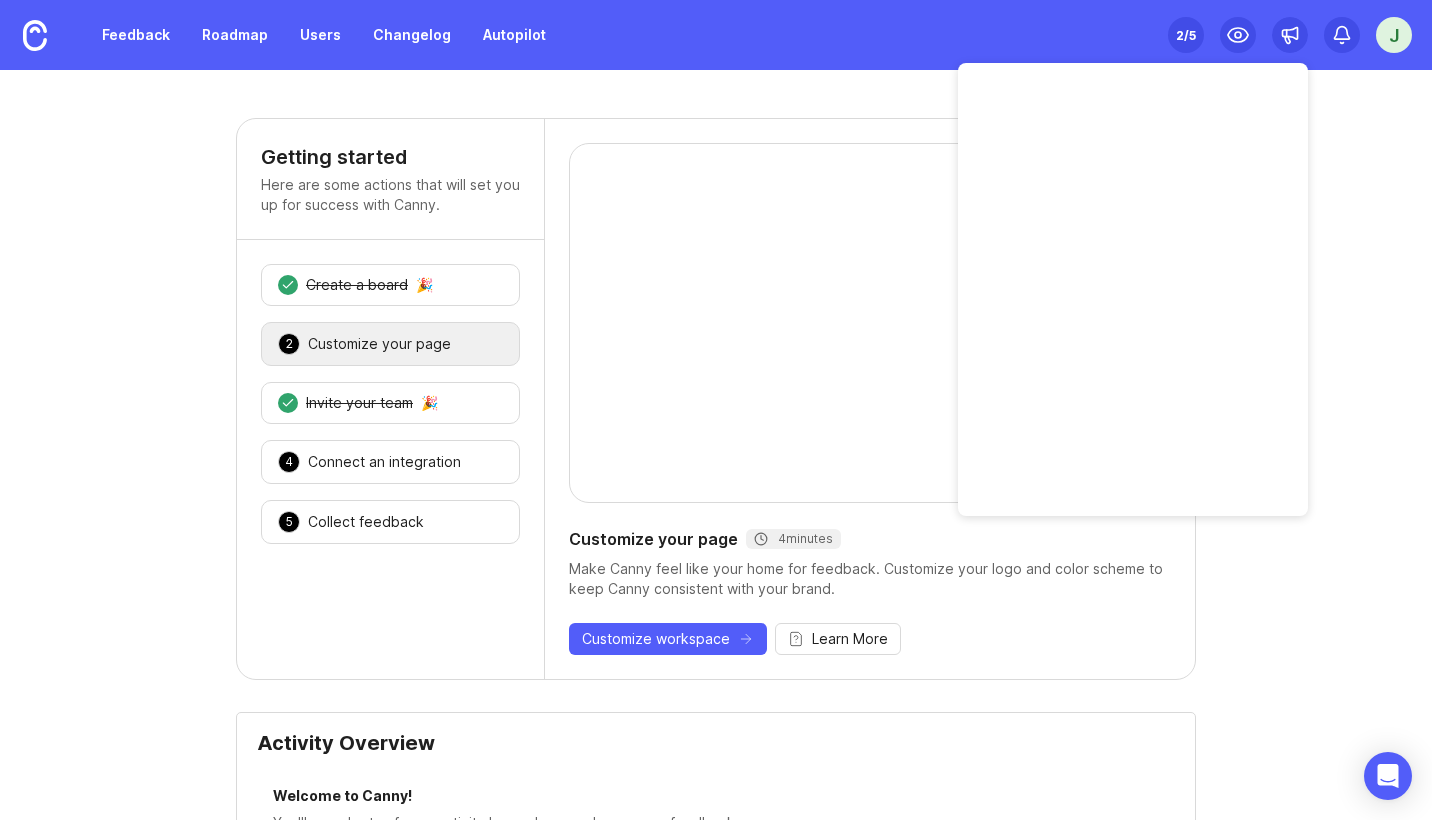 click on "Customize your page" at bounding box center (379, 344) 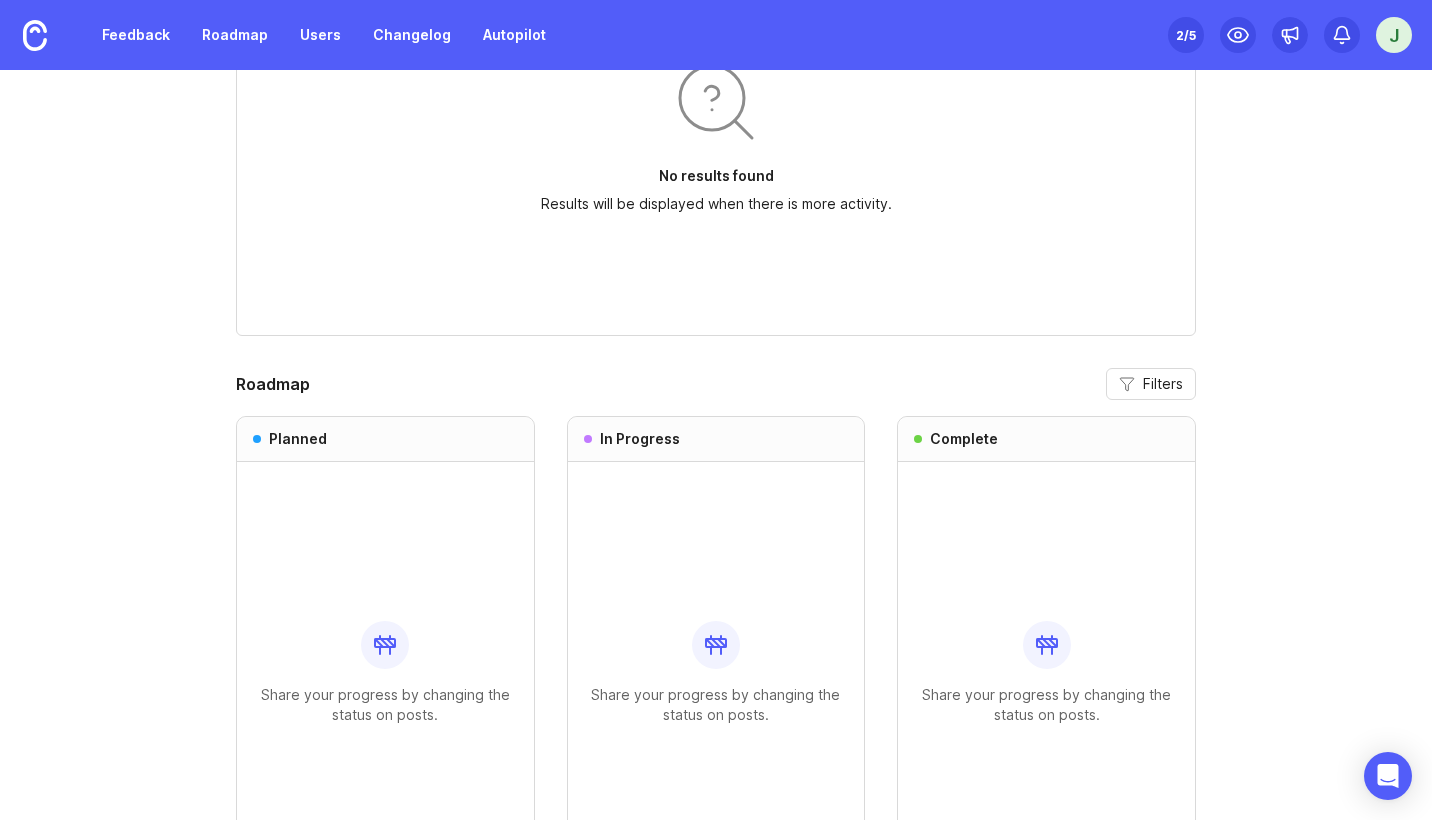 scroll, scrollTop: 1600, scrollLeft: 0, axis: vertical 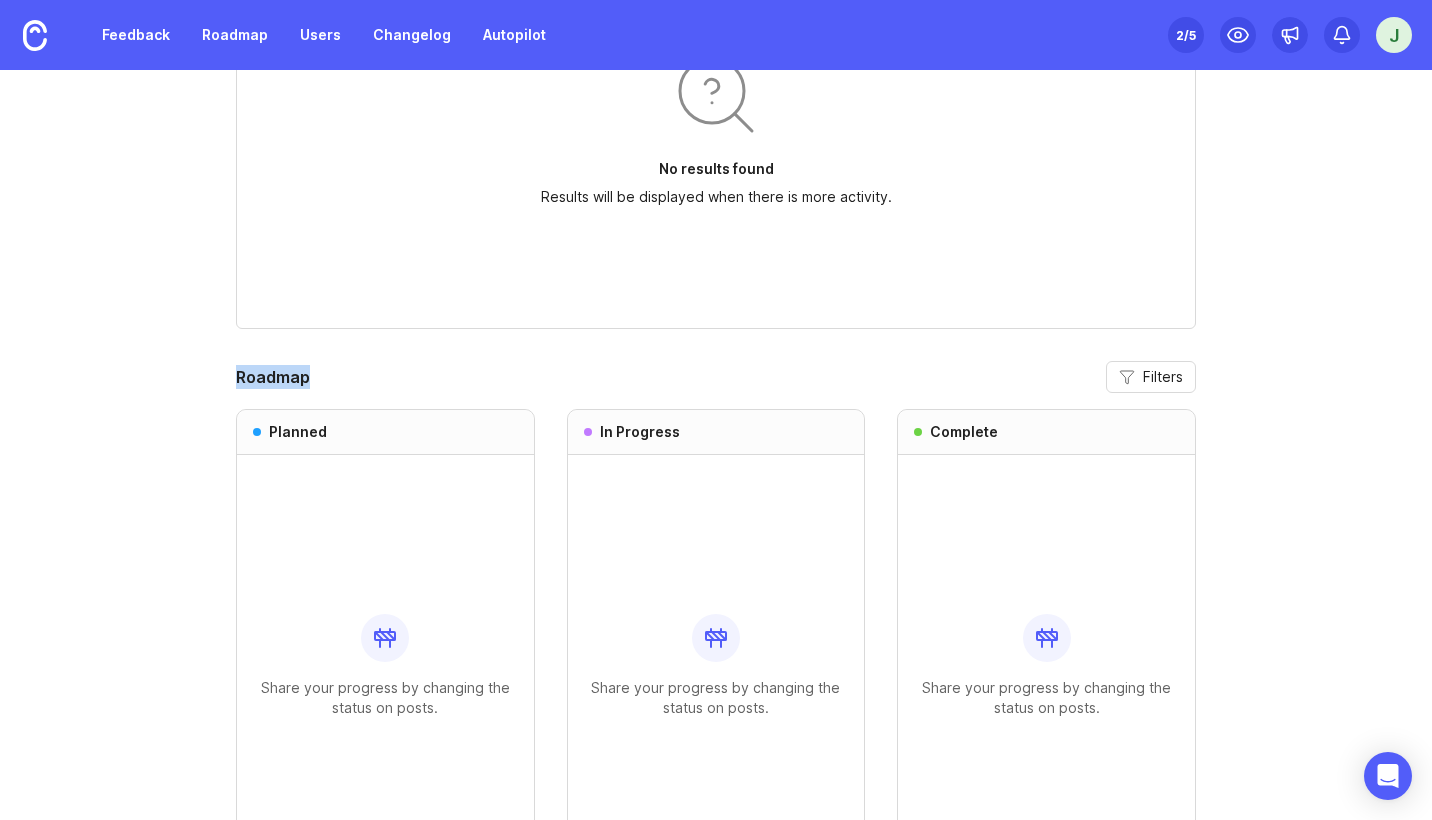 drag, startPoint x: 226, startPoint y: 388, endPoint x: 382, endPoint y: 386, distance: 156.01282 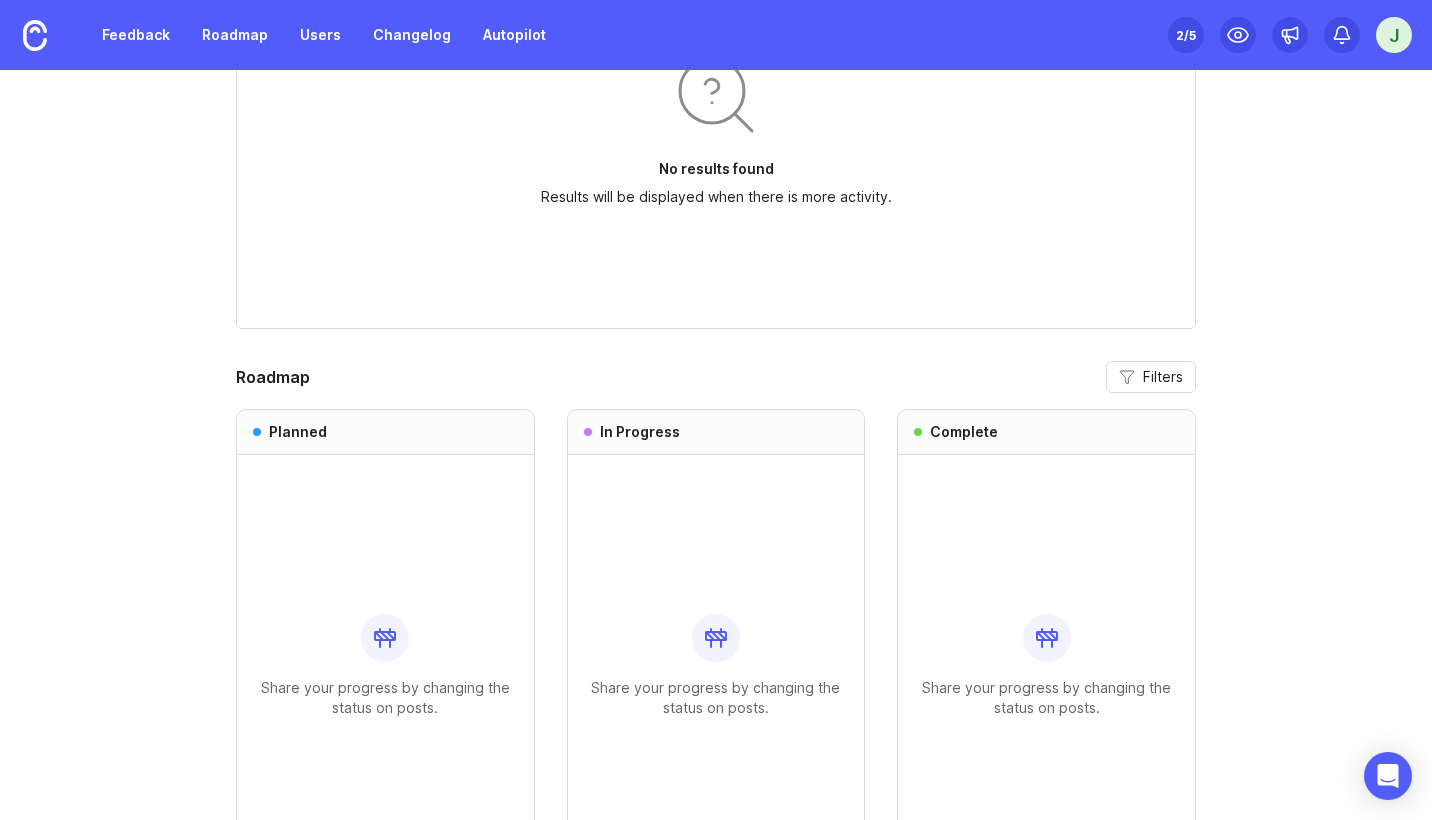 click on "Share your progress by changing the status on posts." at bounding box center [385, 665] 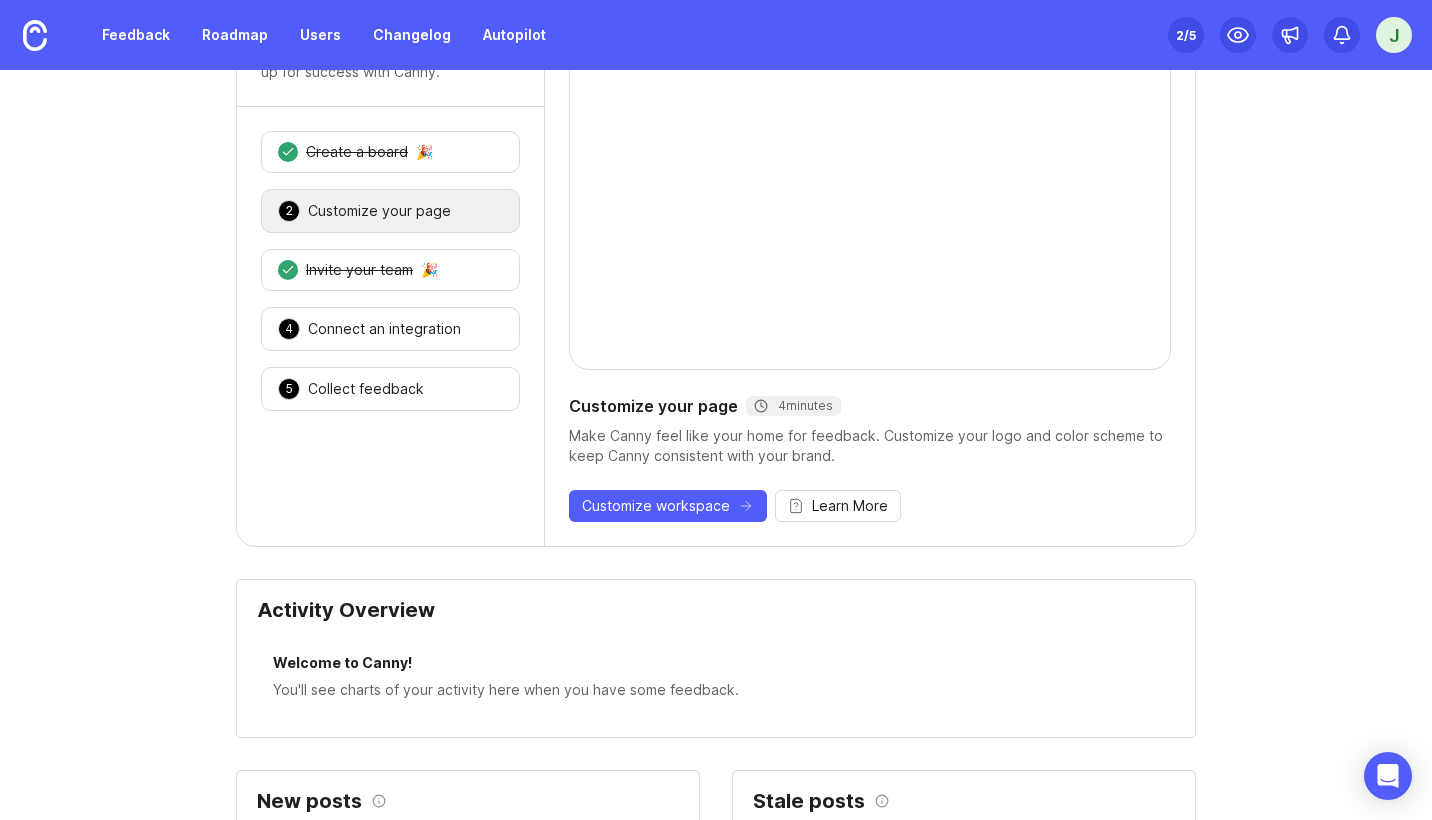 scroll, scrollTop: 100, scrollLeft: 0, axis: vertical 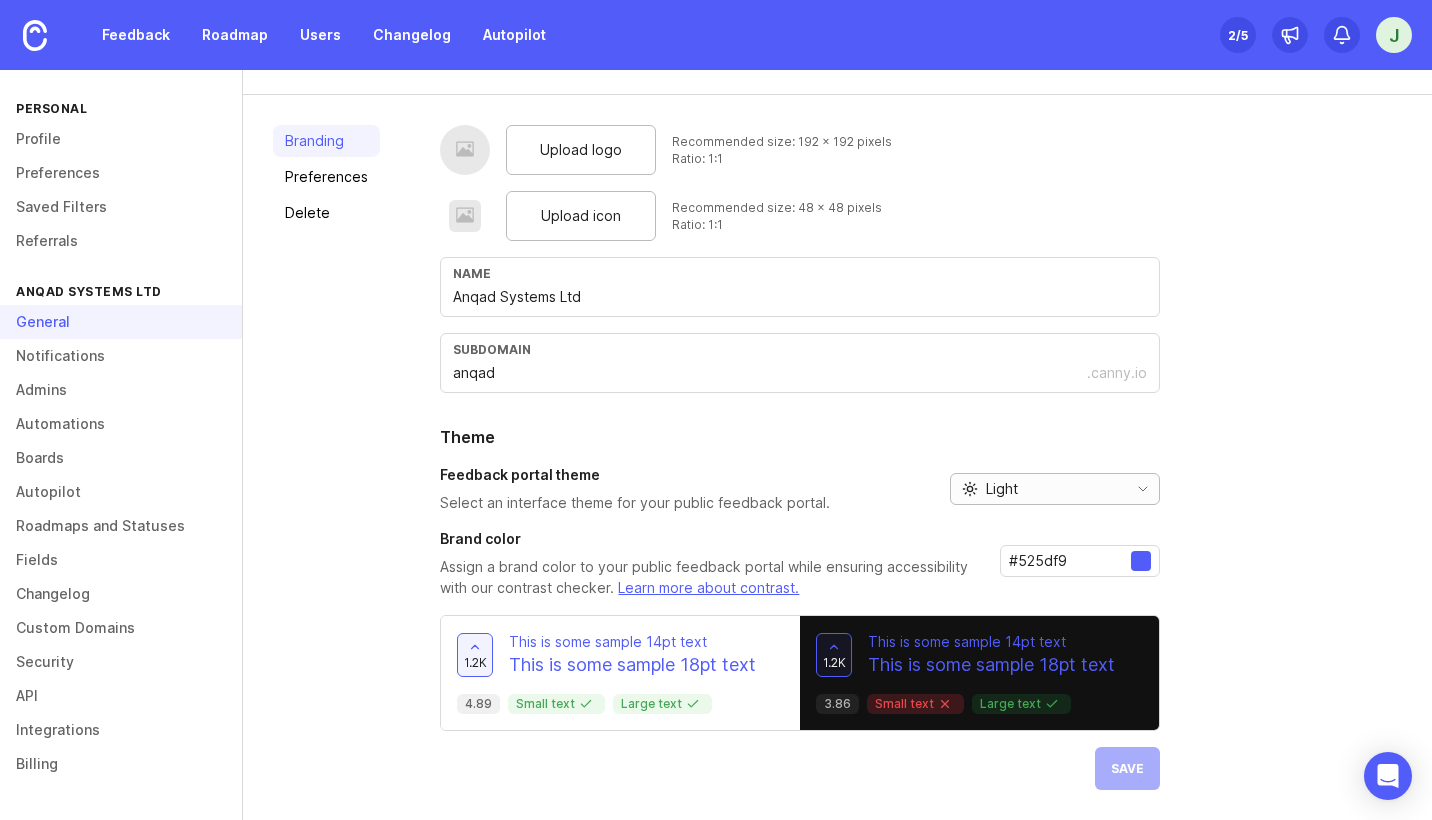 click on "Light" at bounding box center [1035, 489] 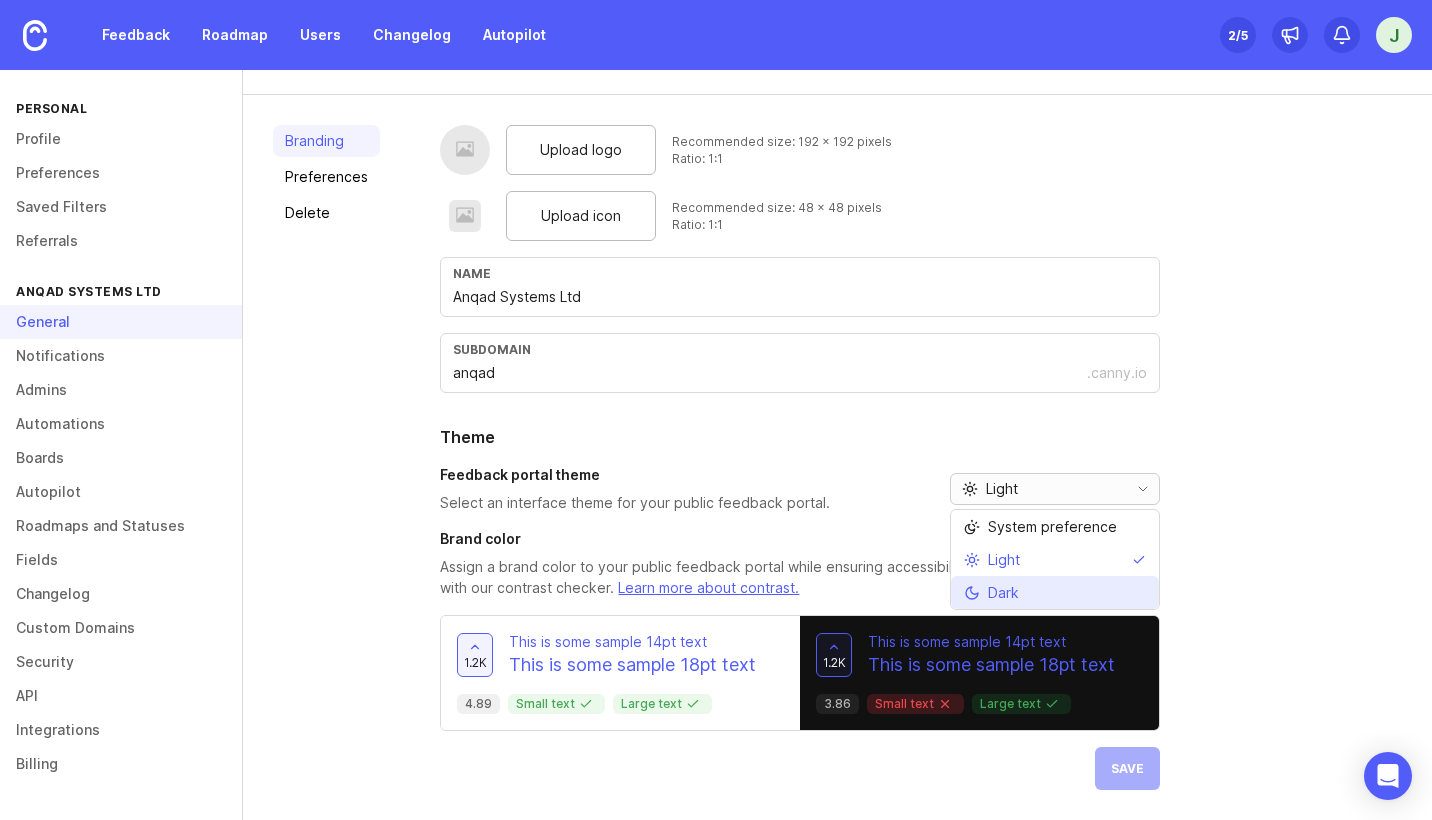 click on "Dark" at bounding box center [1055, 592] 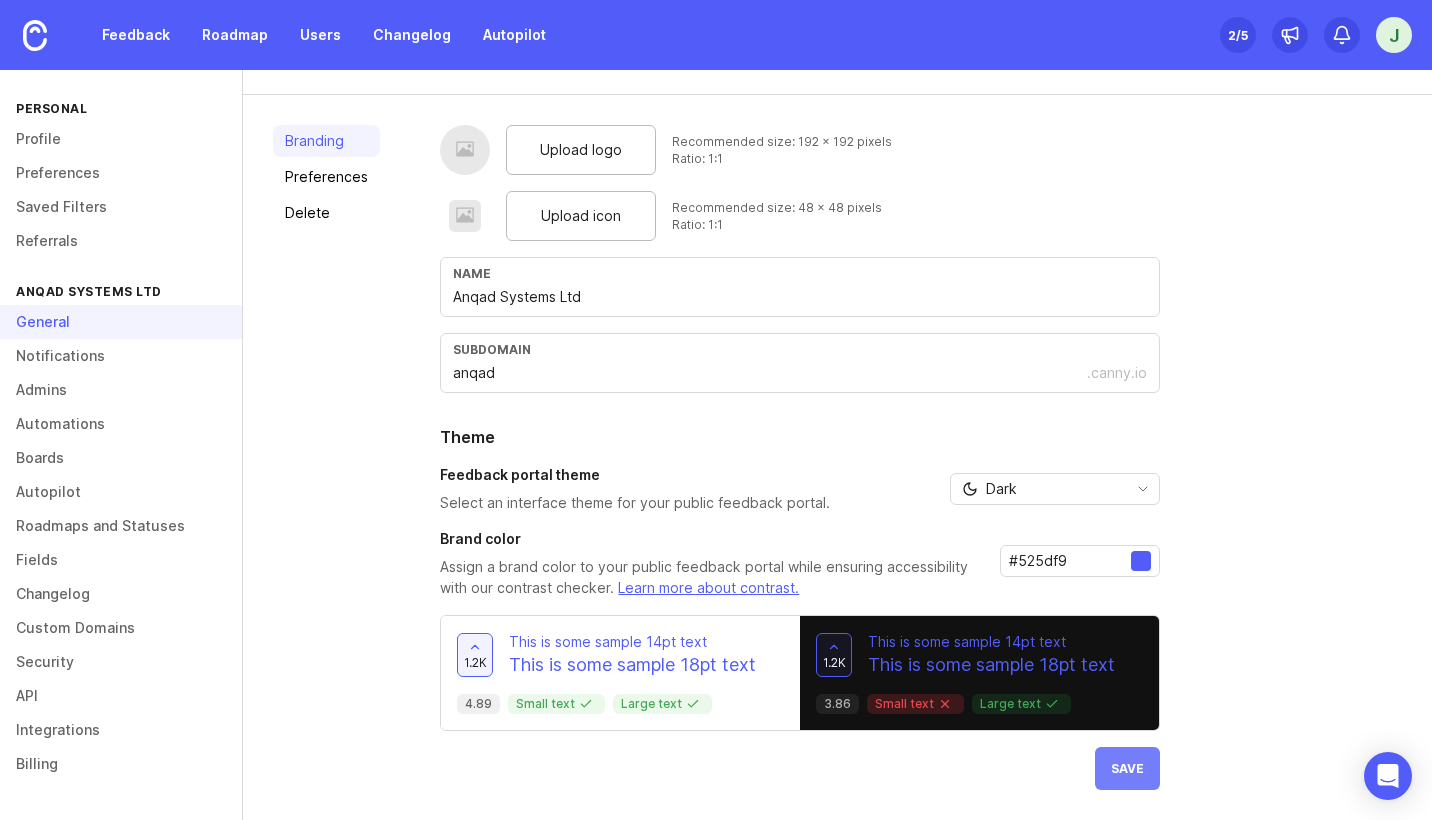 click on "Save" at bounding box center [1127, 768] 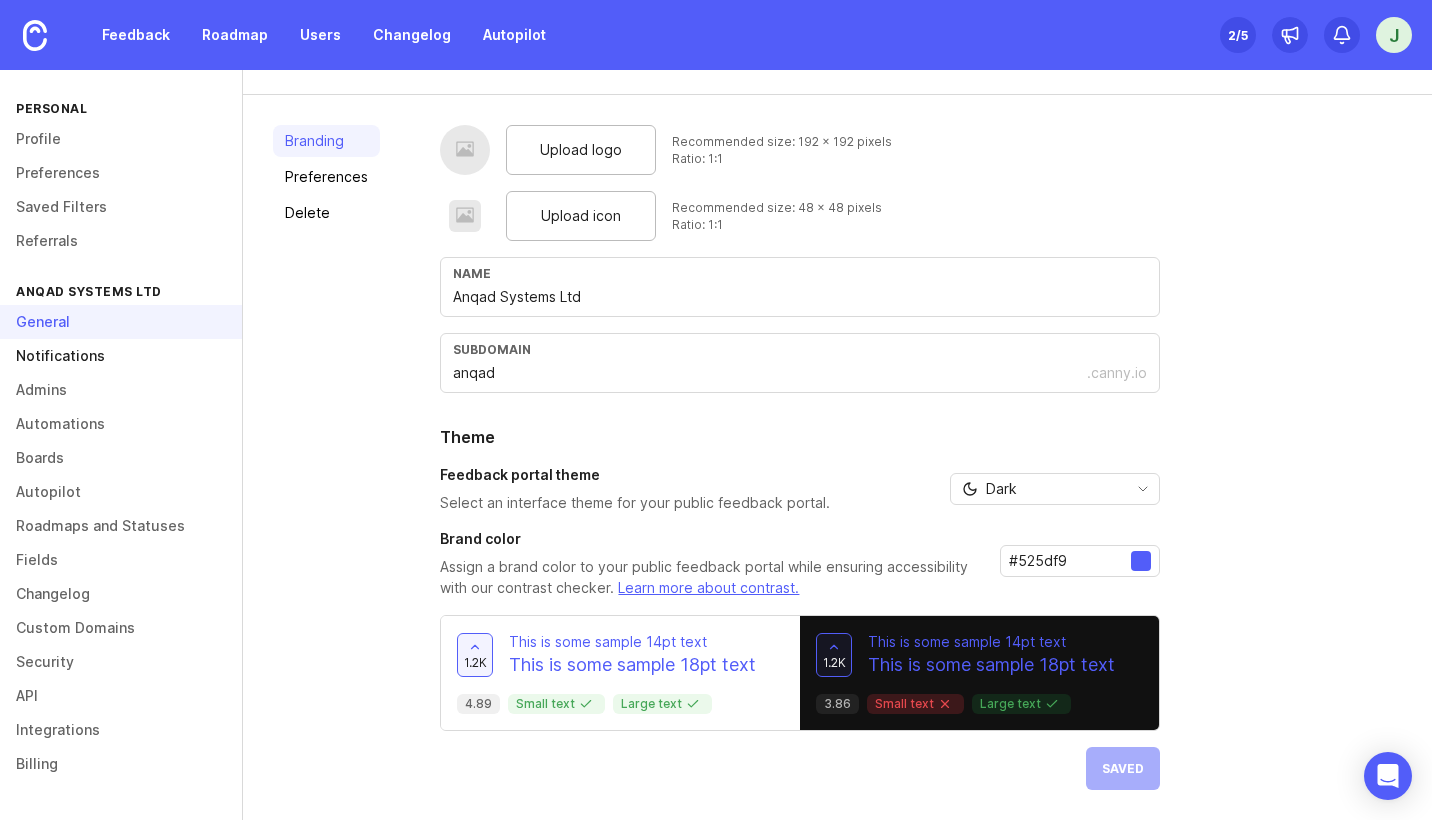 click on "Notifications" at bounding box center (121, 356) 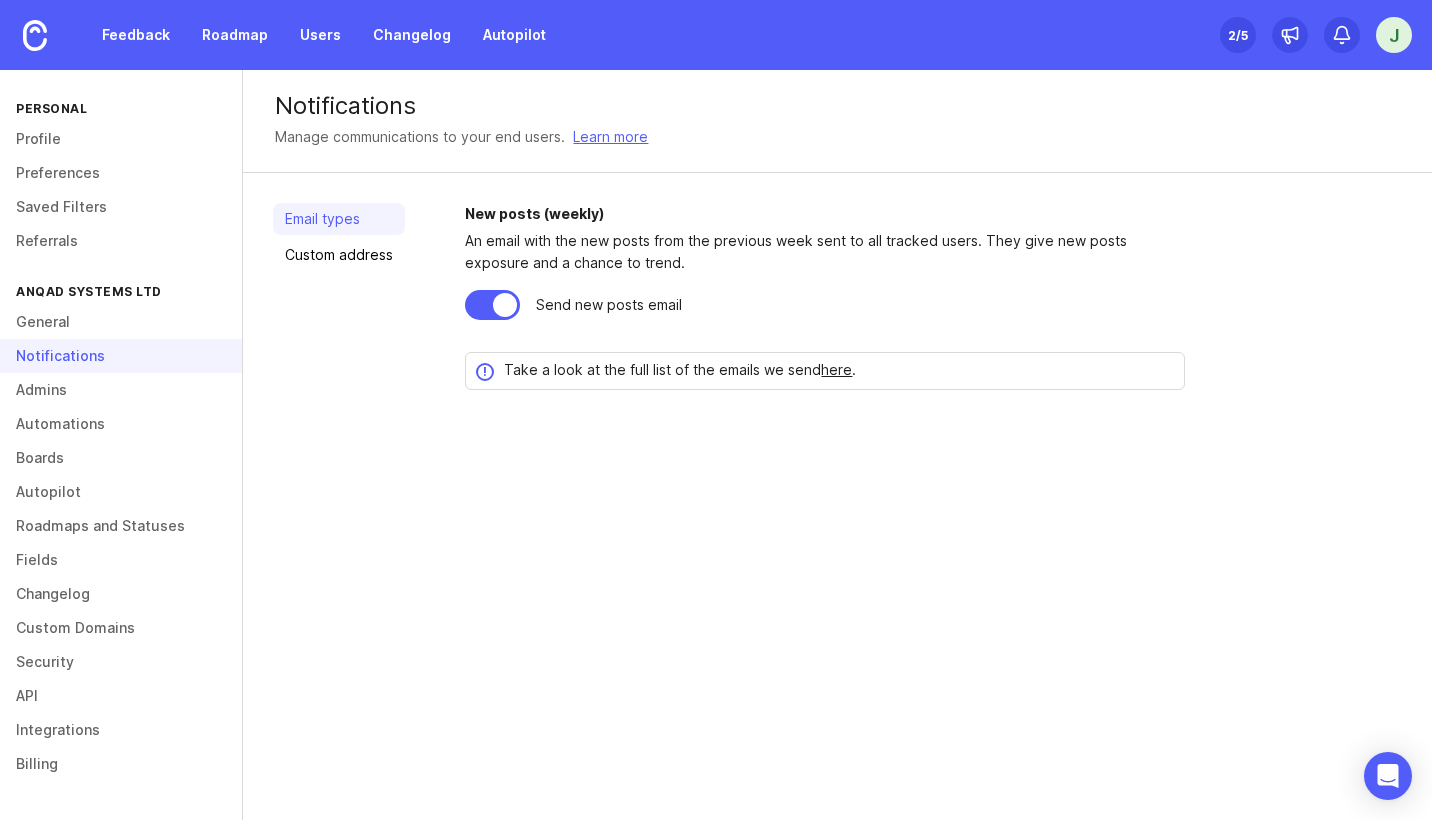 scroll, scrollTop: 0, scrollLeft: 0, axis: both 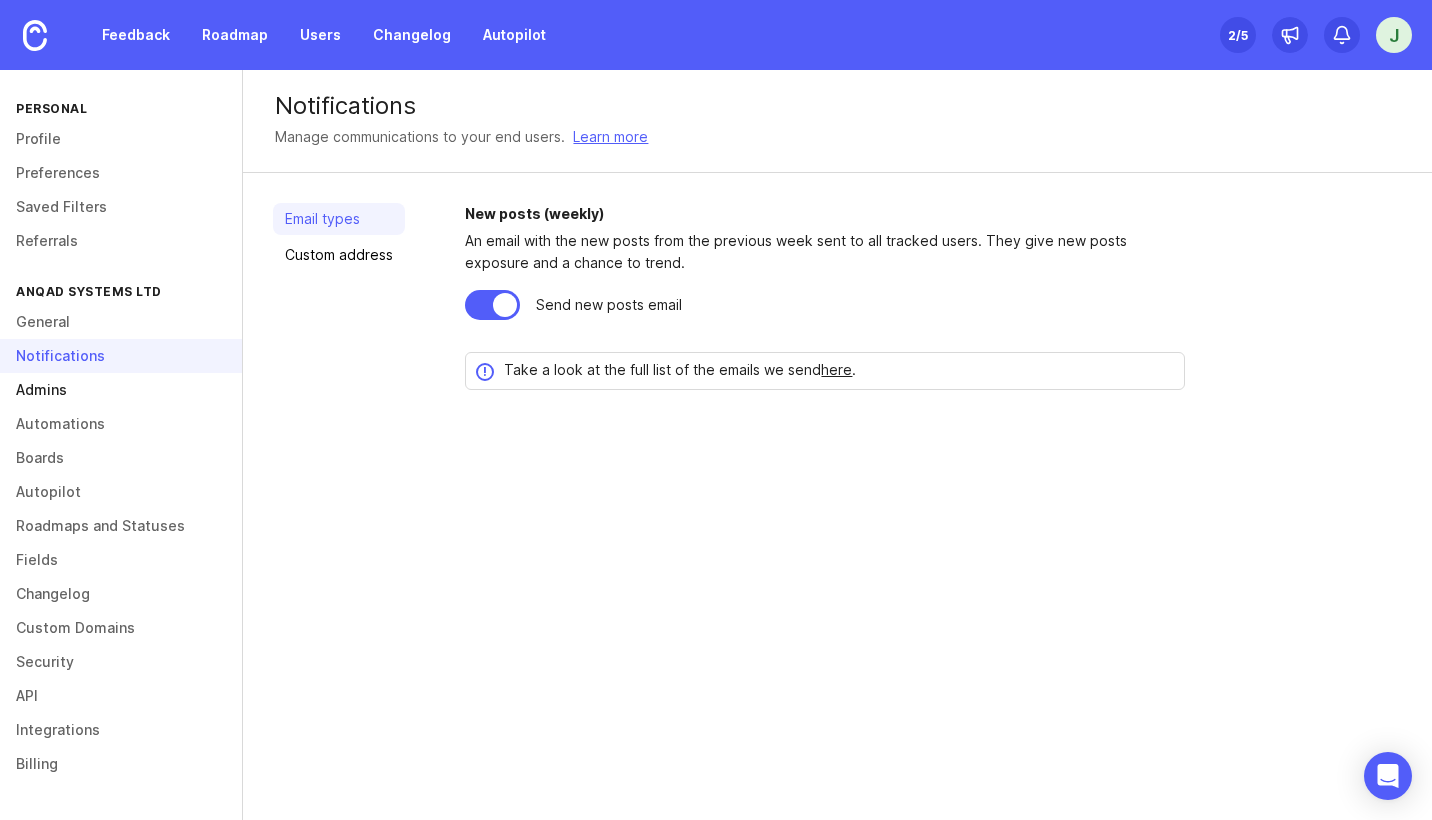 click on "Admins" at bounding box center [121, 390] 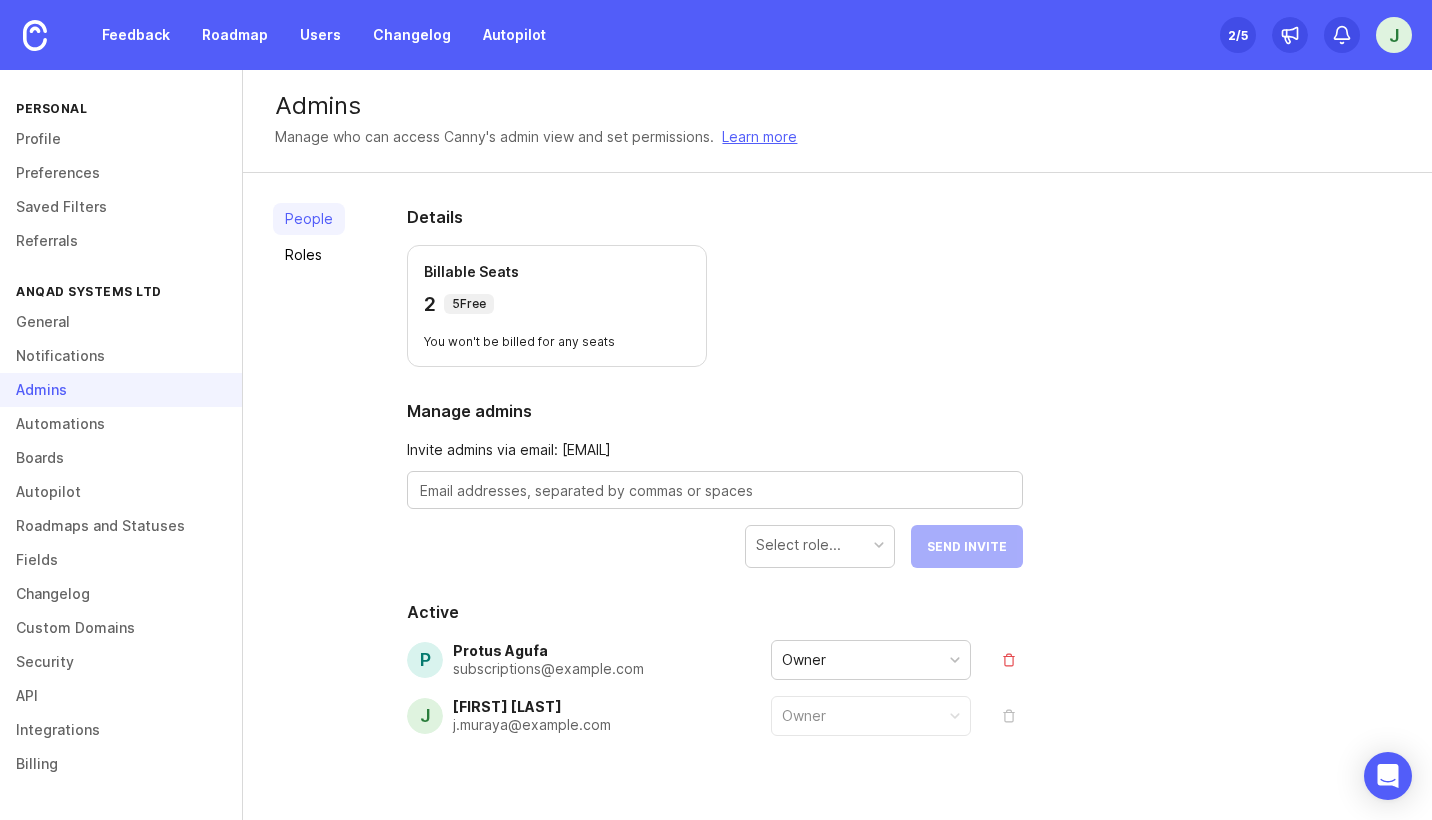 scroll, scrollTop: 44, scrollLeft: 0, axis: vertical 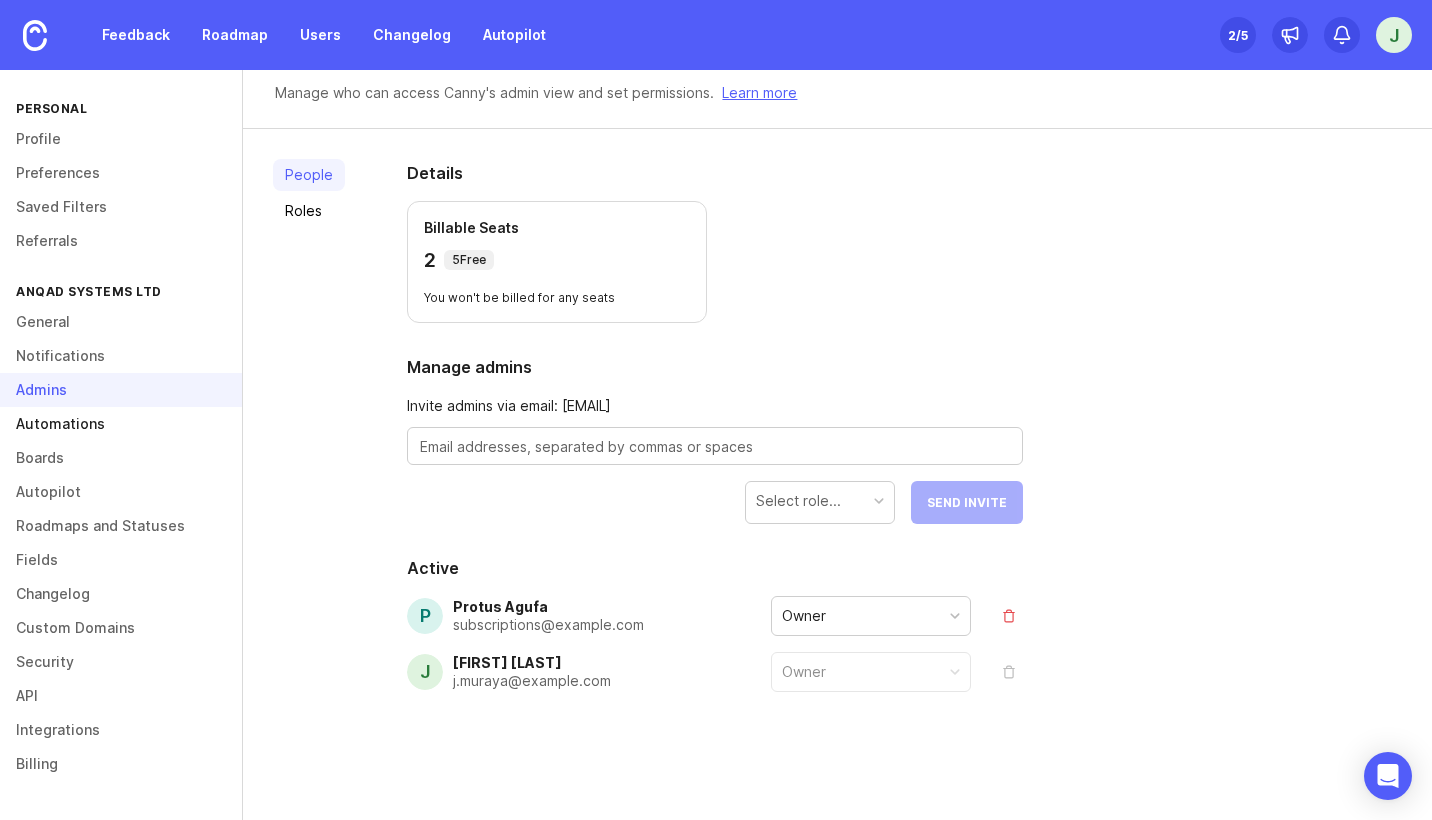 click on "Automations" at bounding box center [121, 424] 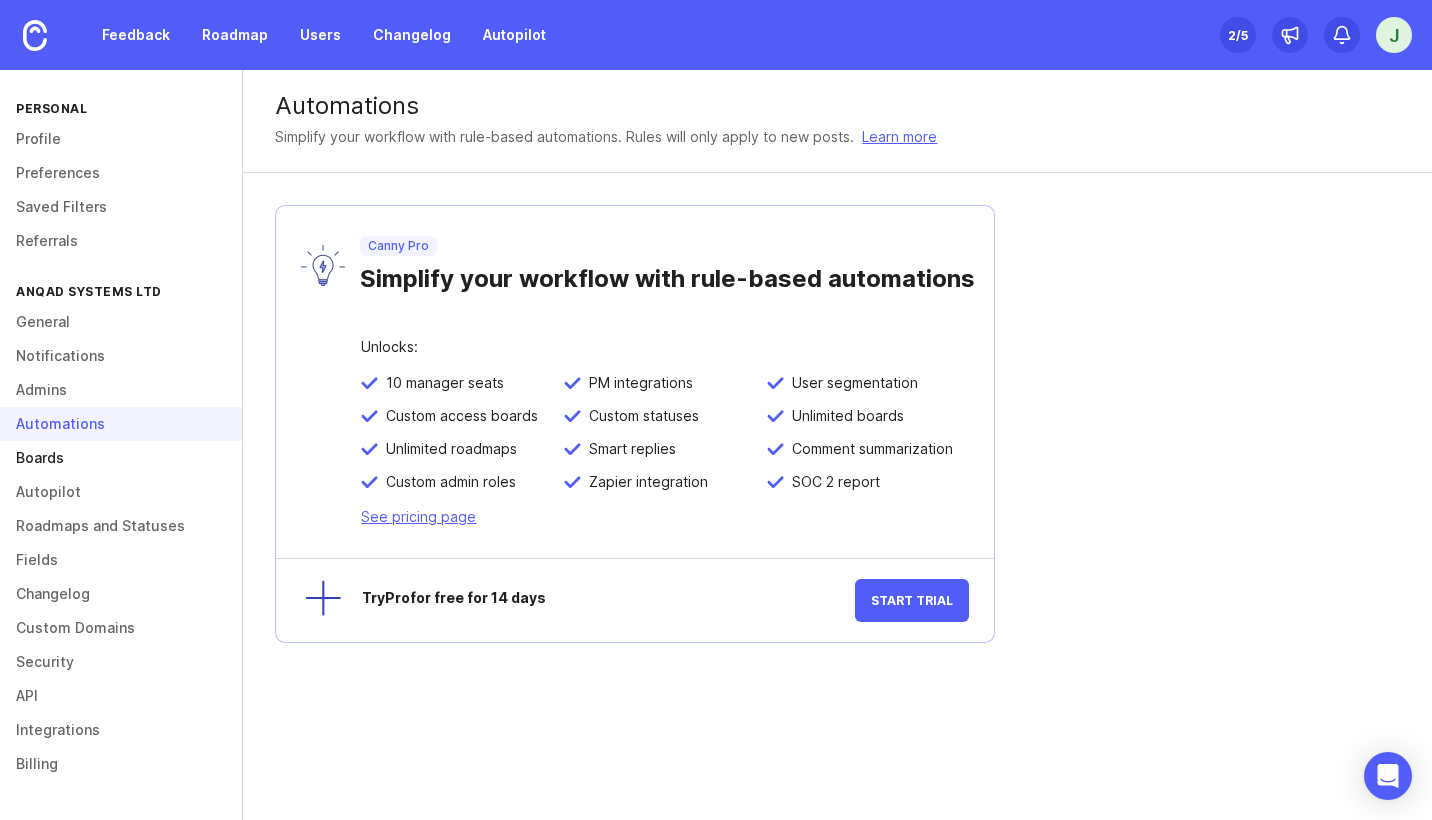click on "Boards" at bounding box center [121, 458] 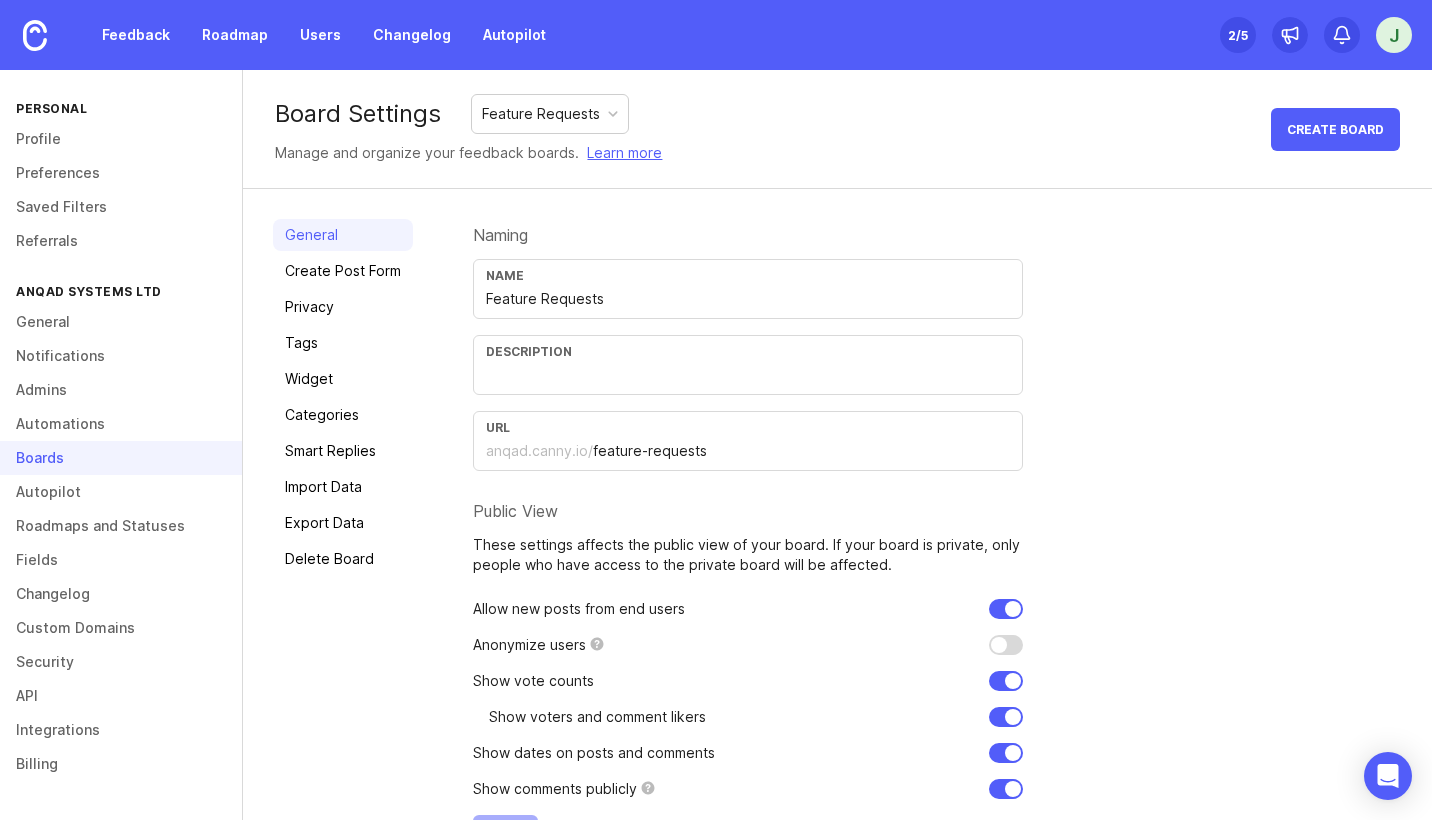 scroll, scrollTop: 68, scrollLeft: 0, axis: vertical 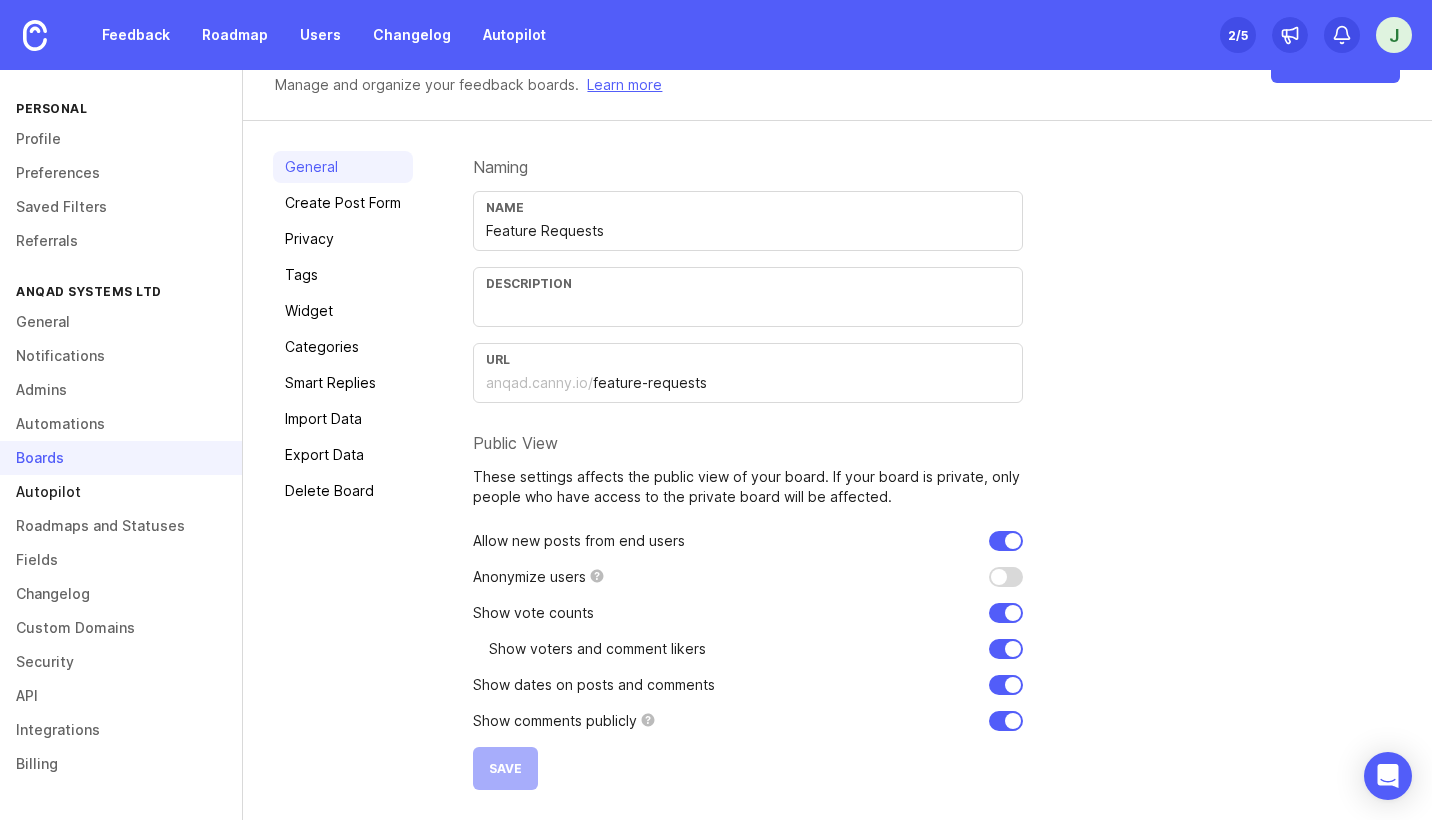 click on "Autopilot" at bounding box center (121, 492) 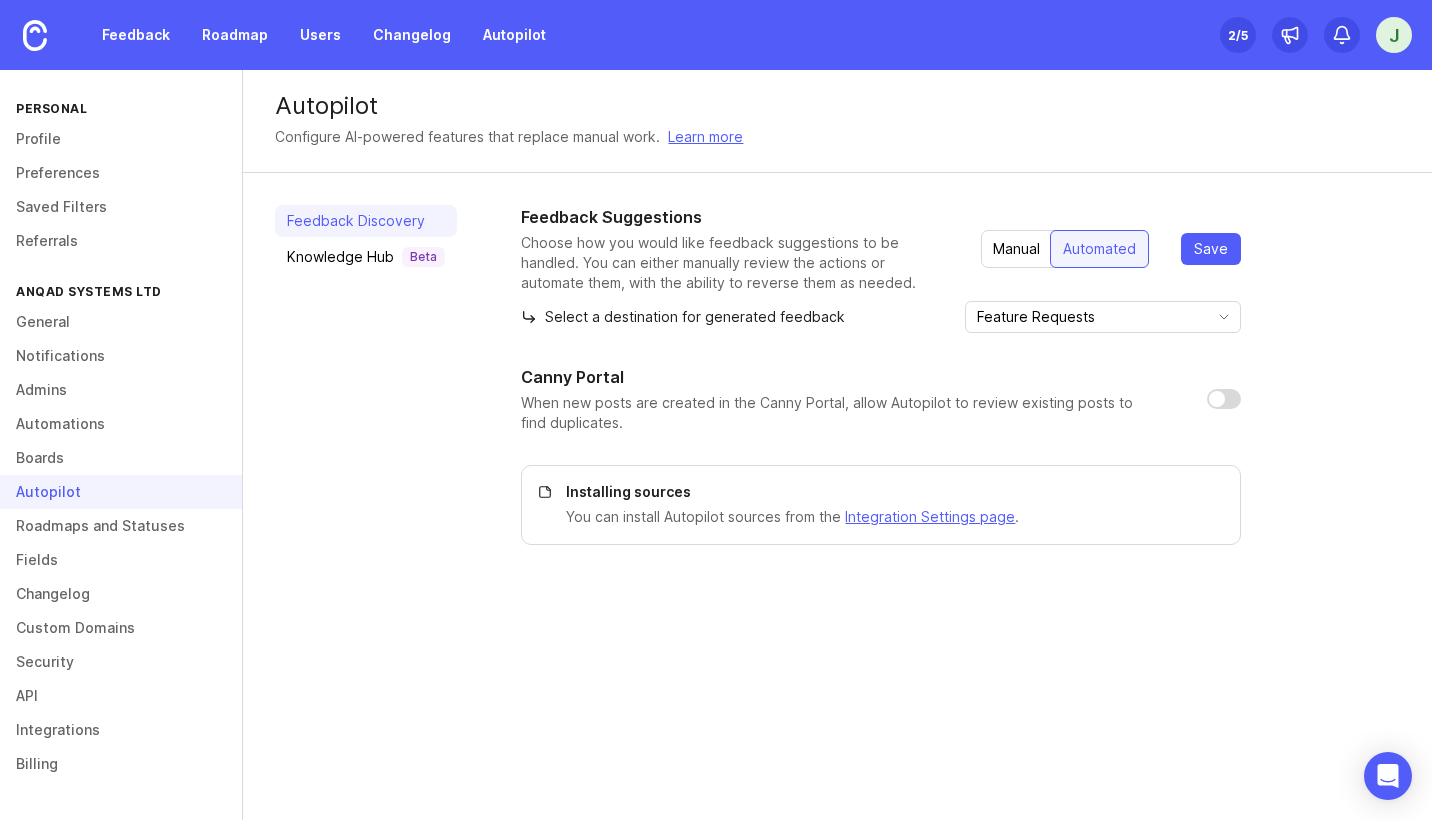 scroll, scrollTop: 0, scrollLeft: 0, axis: both 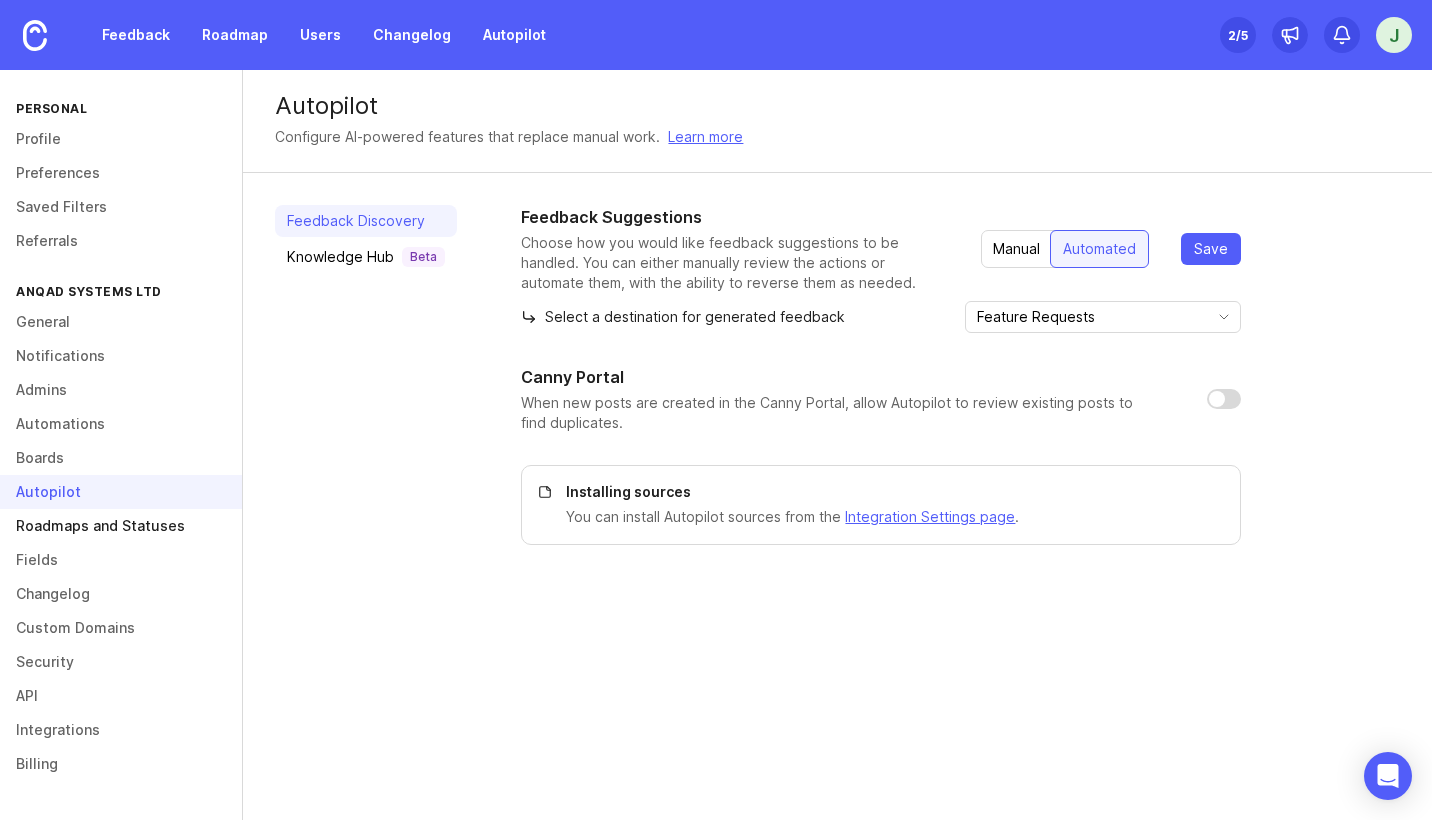 click on "Roadmaps and Statuses" at bounding box center [121, 526] 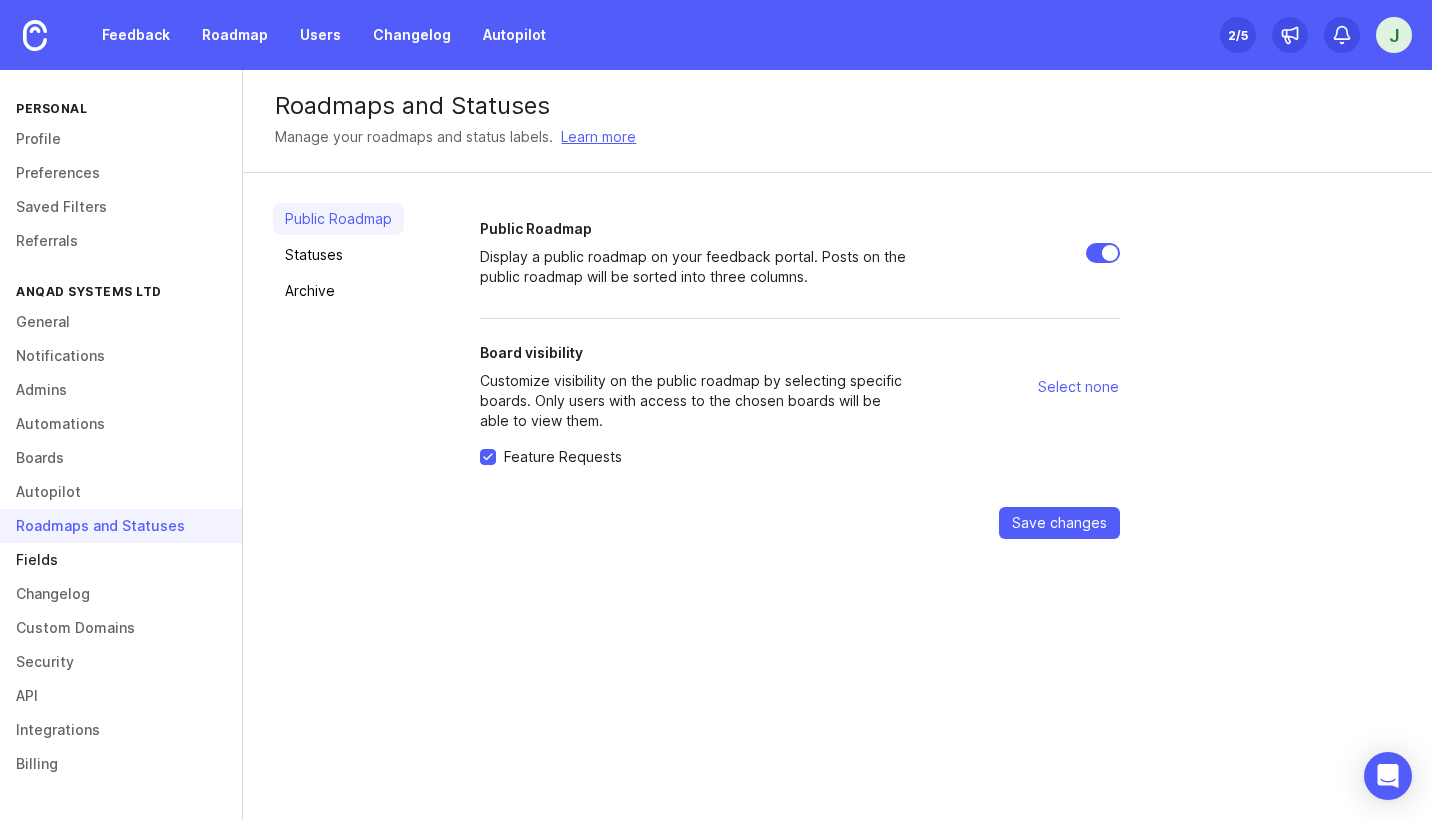 click on "Fields" at bounding box center (121, 560) 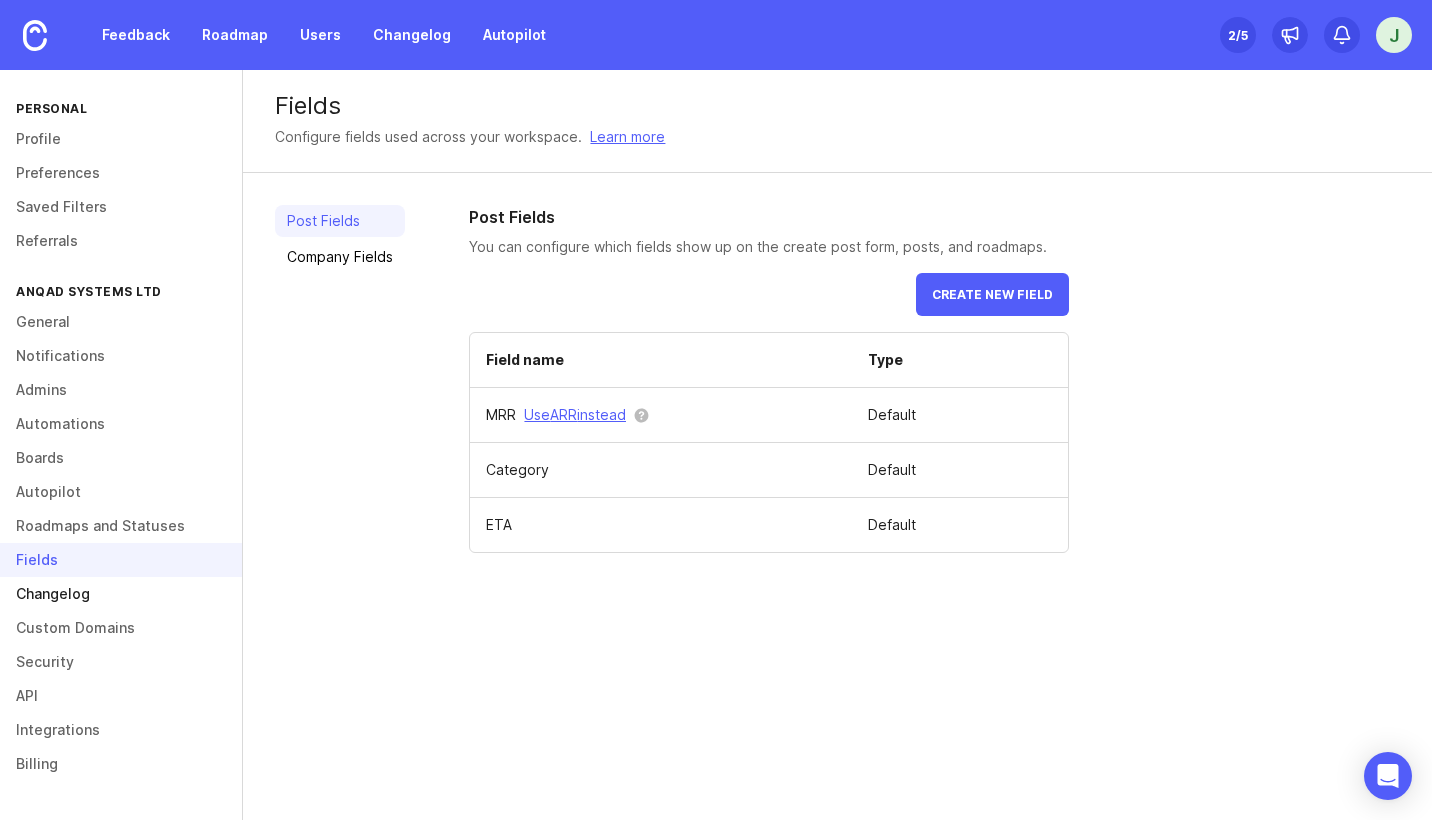 click on "Changelog" at bounding box center [121, 594] 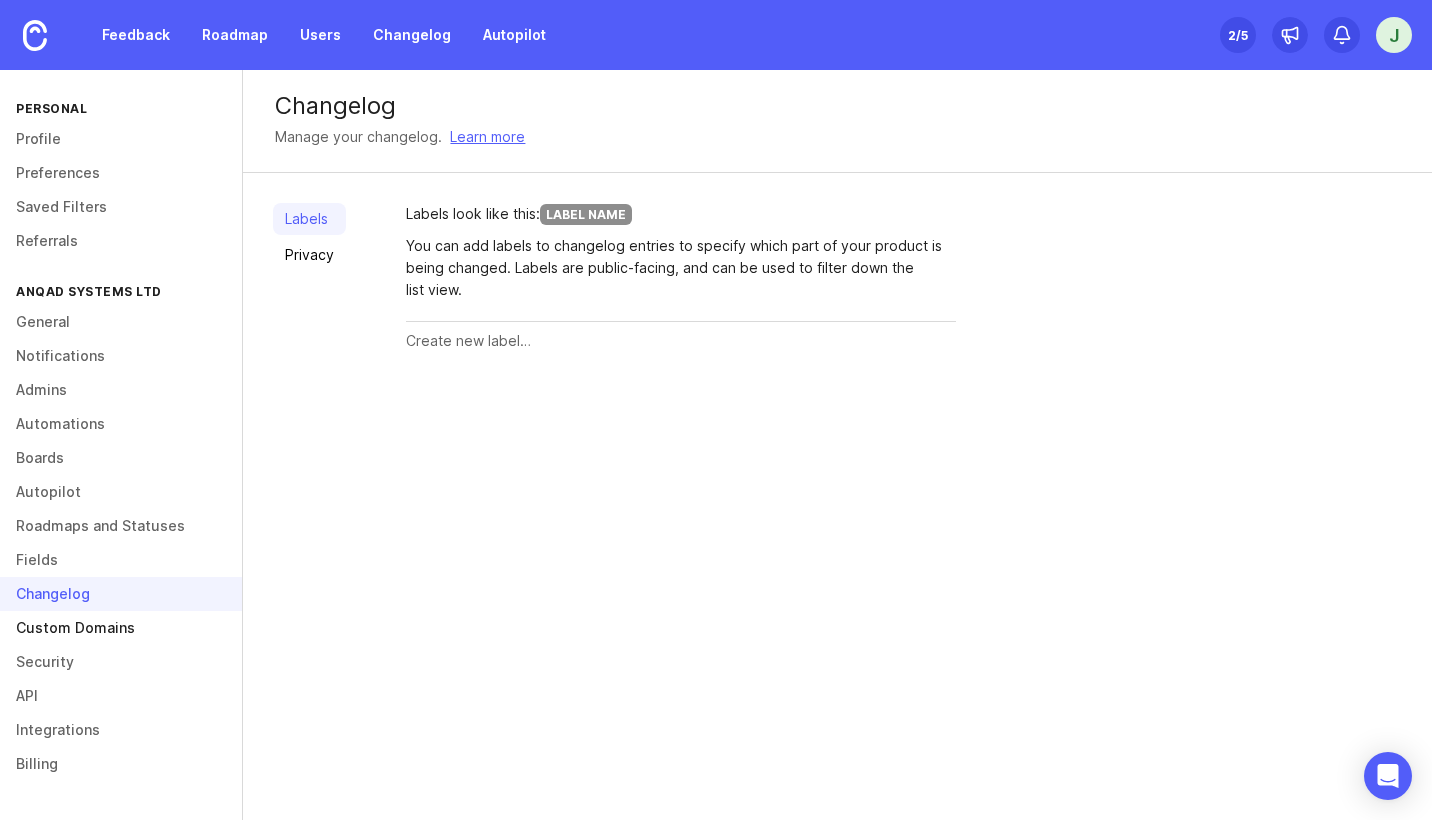 click on "Custom Domains" at bounding box center [121, 628] 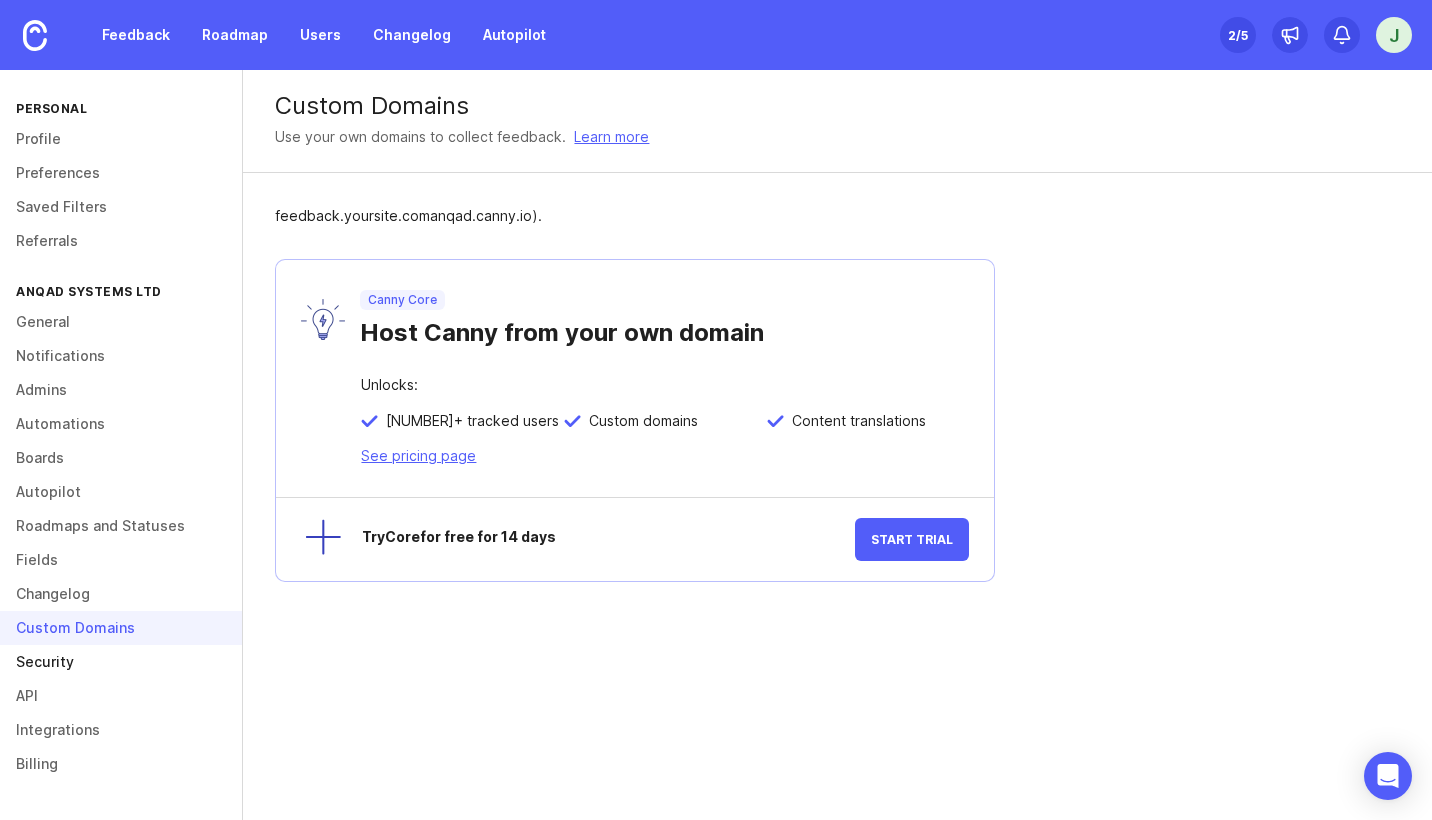 click on "Security" at bounding box center (121, 662) 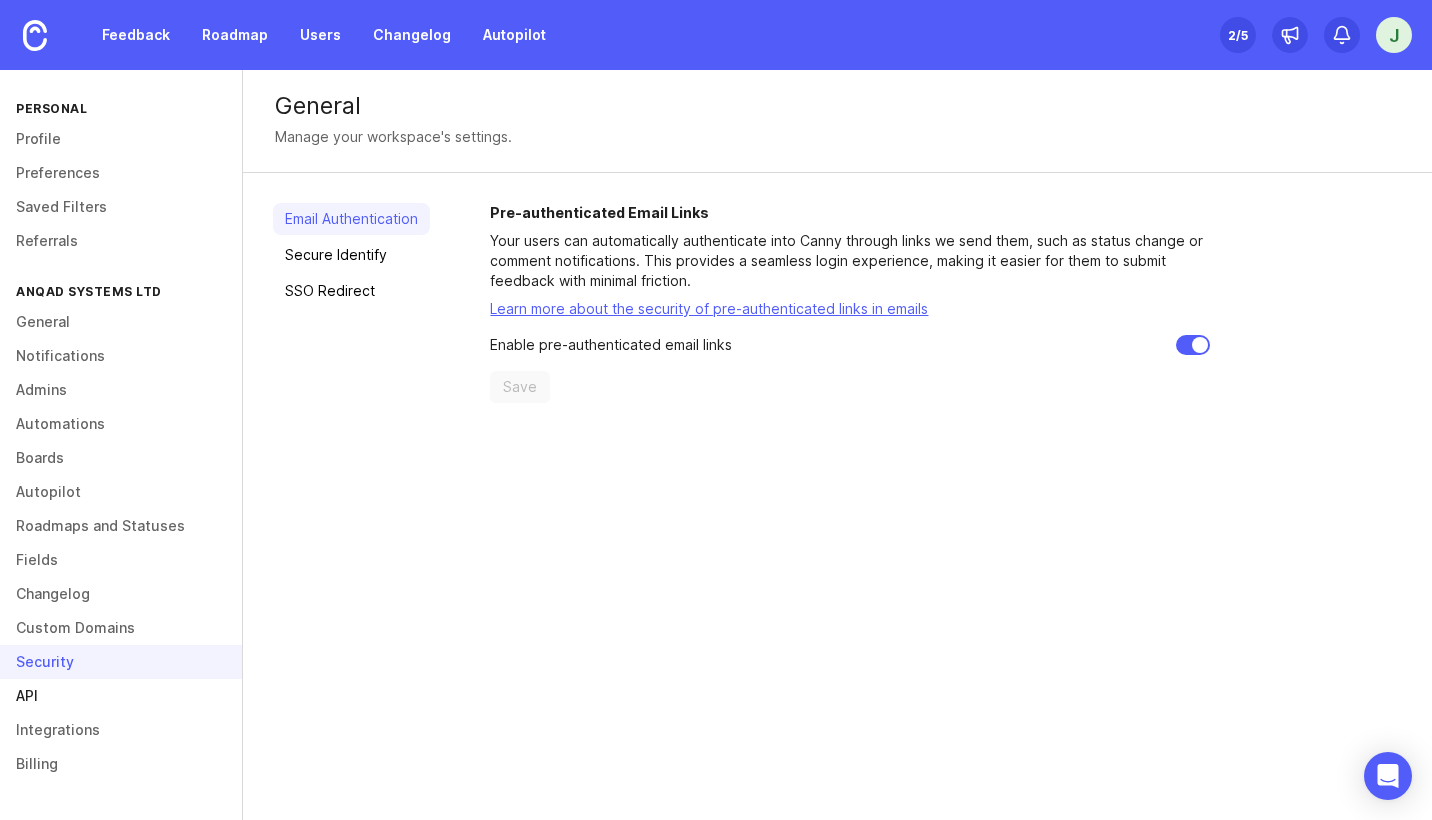 click on "API" at bounding box center [121, 696] 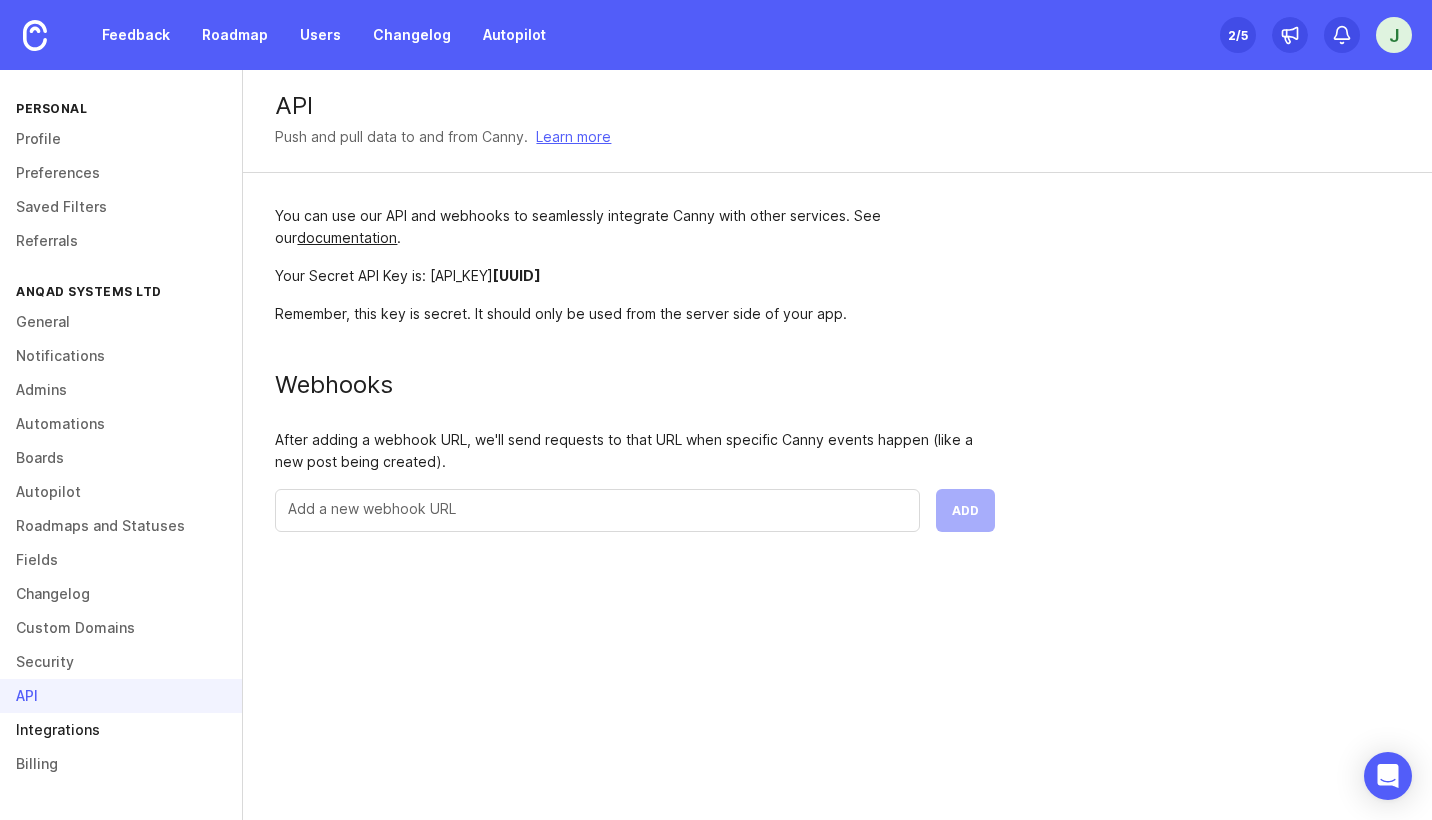 click on "Integrations" at bounding box center (121, 730) 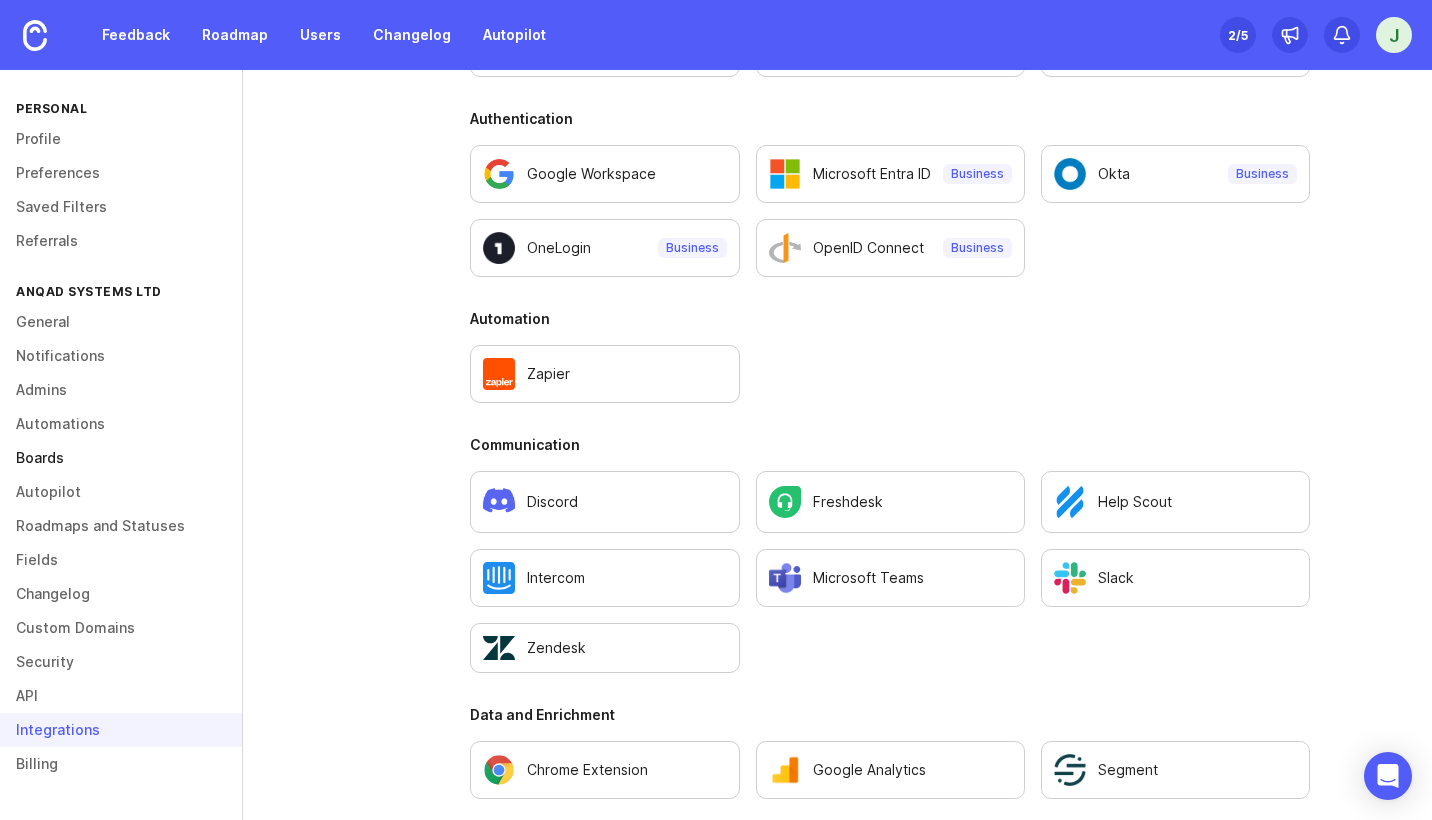 scroll, scrollTop: 1200, scrollLeft: 0, axis: vertical 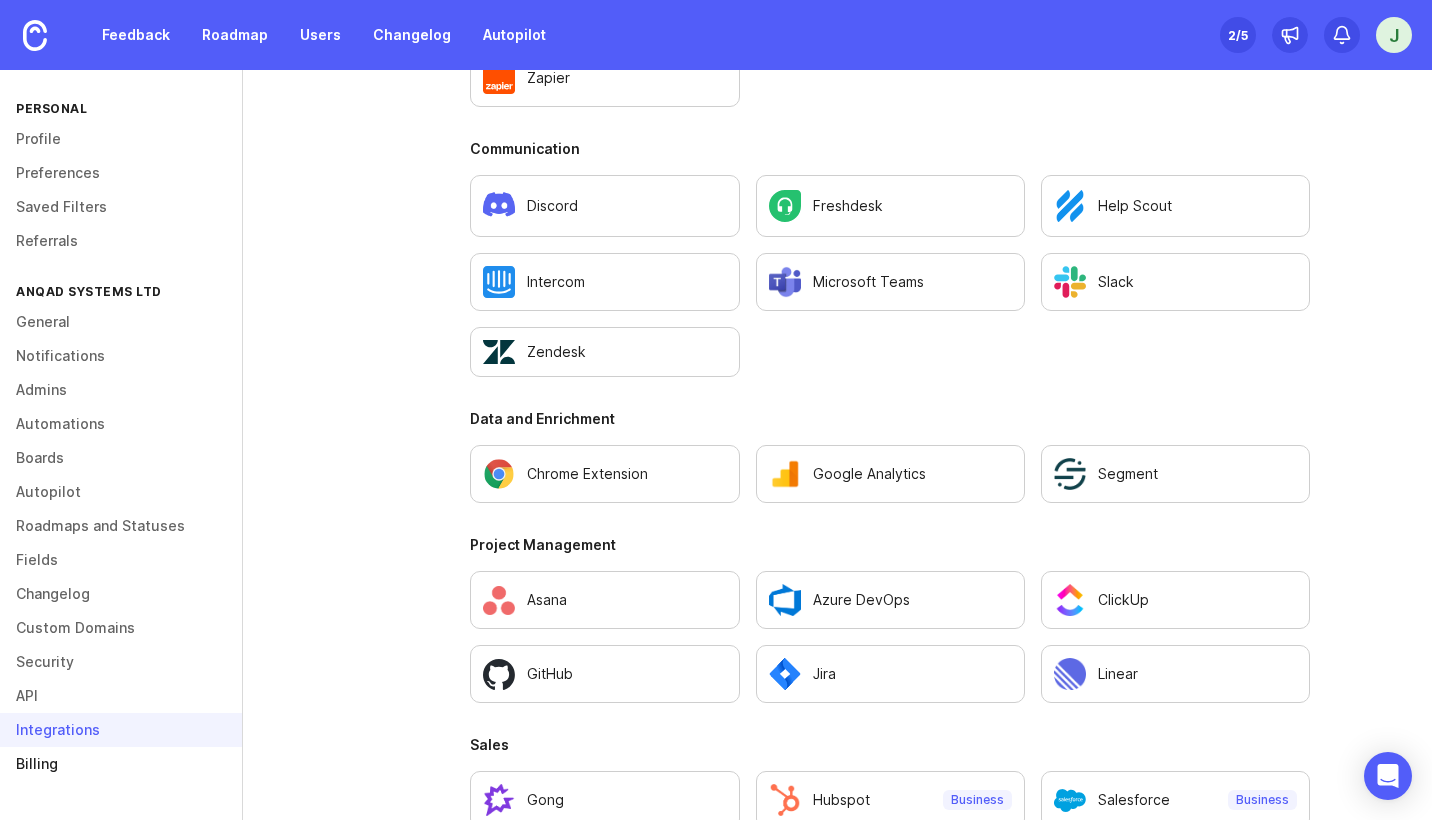 click on "Billing" at bounding box center [121, 764] 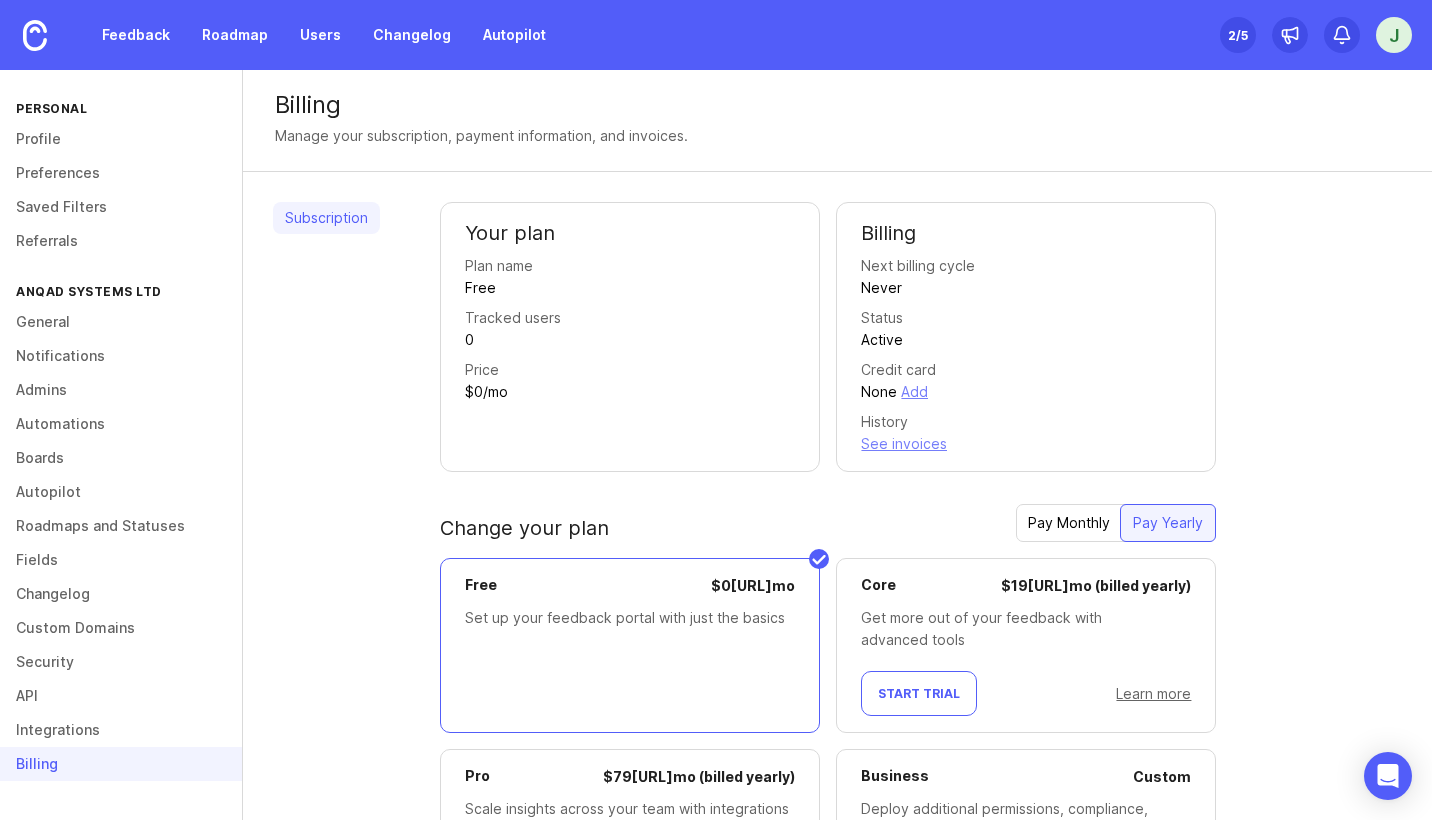scroll, scrollTop: 0, scrollLeft: 0, axis: both 